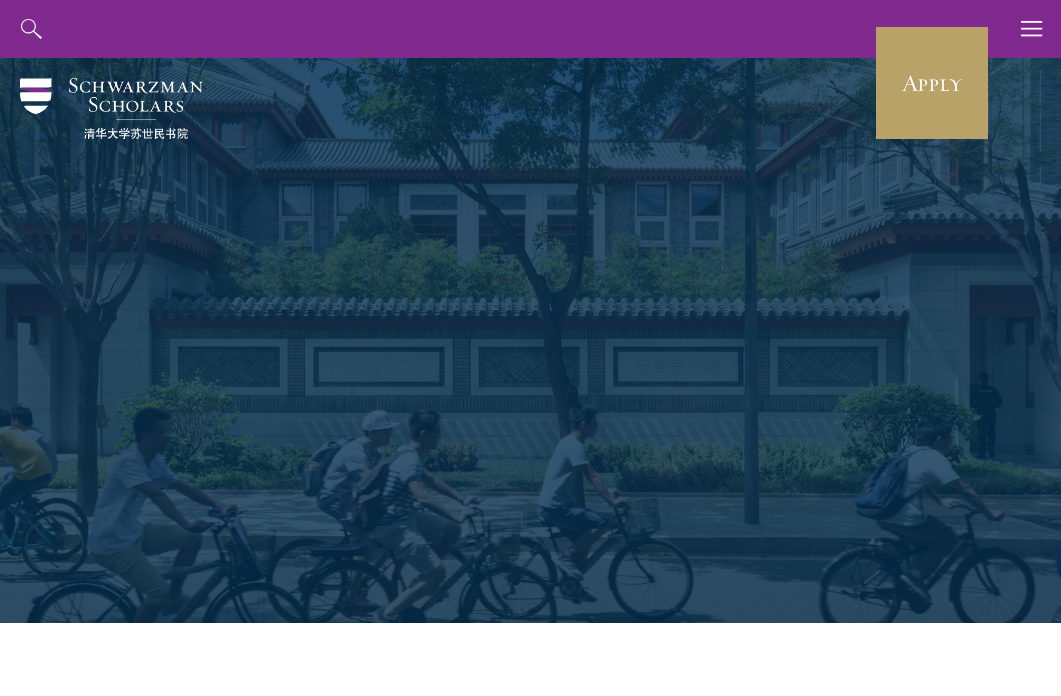 scroll, scrollTop: 0, scrollLeft: 0, axis: both 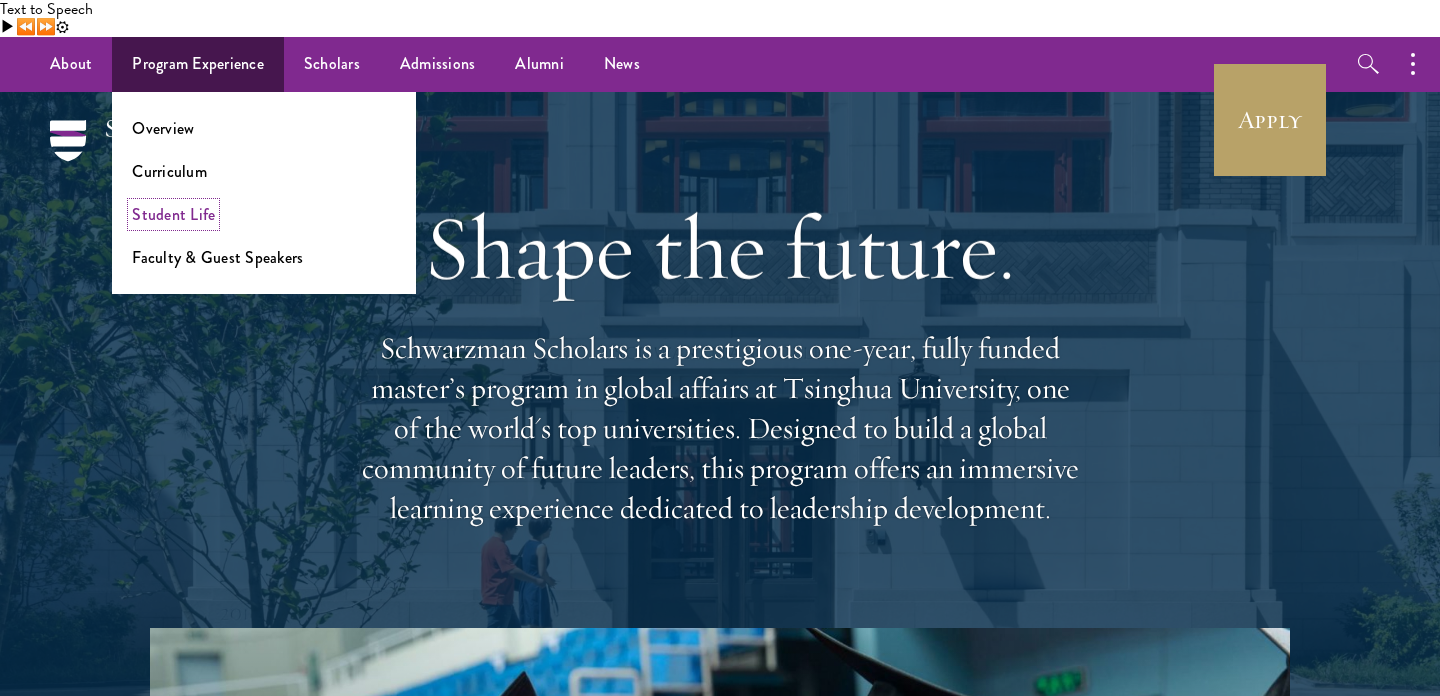 click on "Student Life" at bounding box center [173, 214] 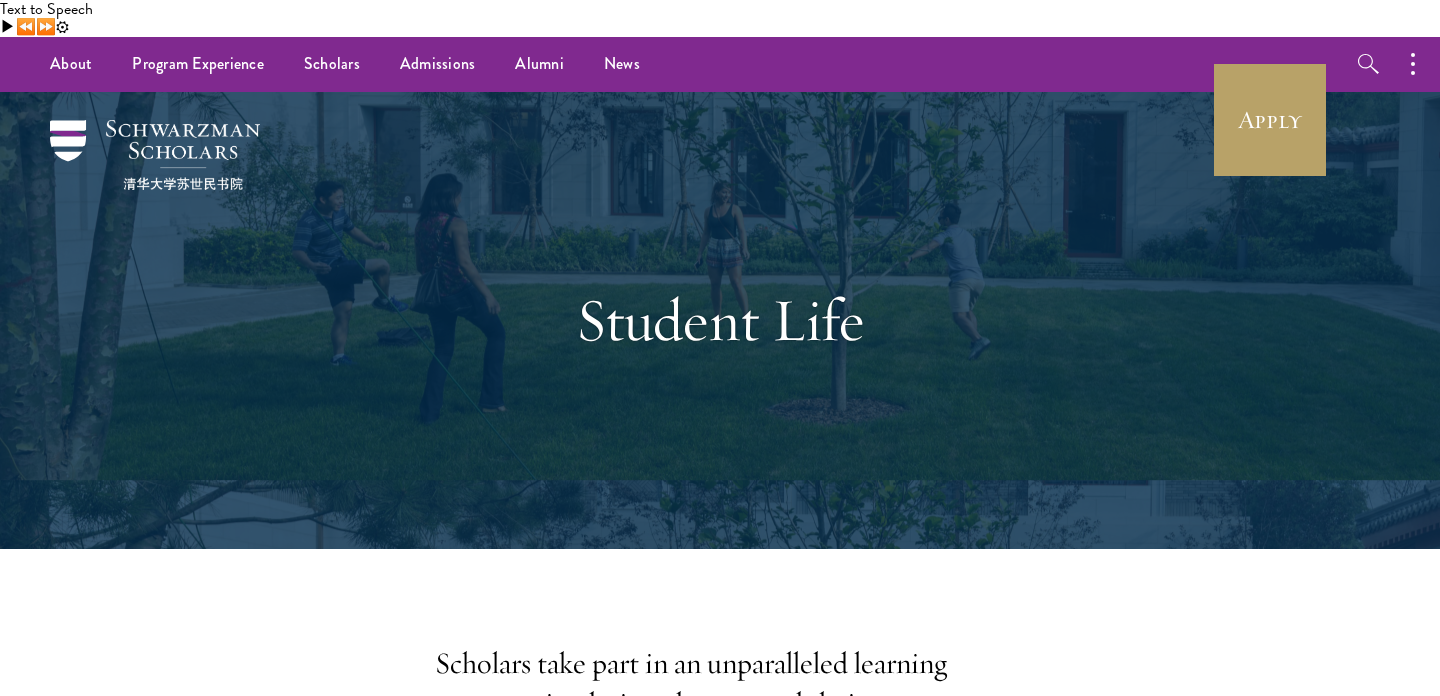 scroll, scrollTop: 0, scrollLeft: 0, axis: both 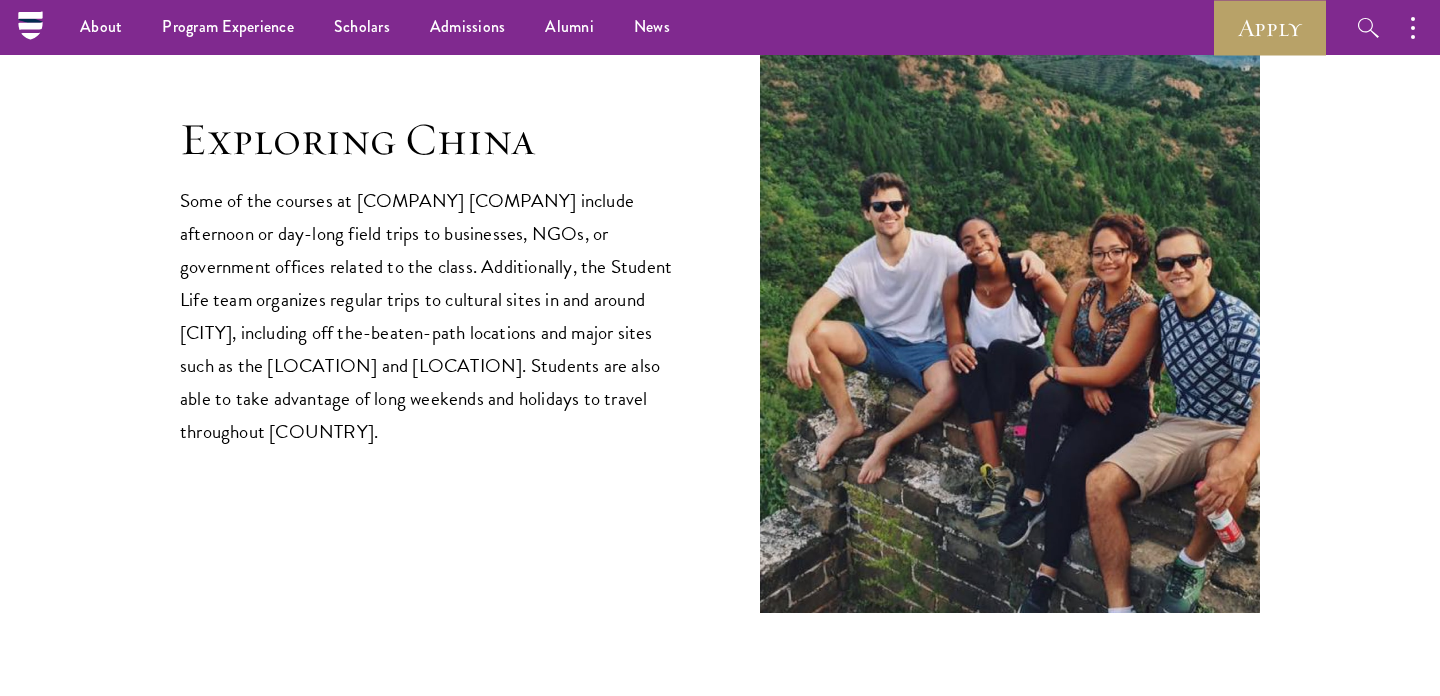 click on "Some of the courses at Schwarzman College include afternoon or day-long field trips to businesses, NGOs, or government offices related to the class. Additionally, the Student Life team organizes regular trips to cultural sites in and around Beijing, including off the-beaten-path locations and major sites such as the Summer Palace and Lama Temple. Students are also able to take advantage of long weekends and holidays to travel throughout China." at bounding box center [430, 316] 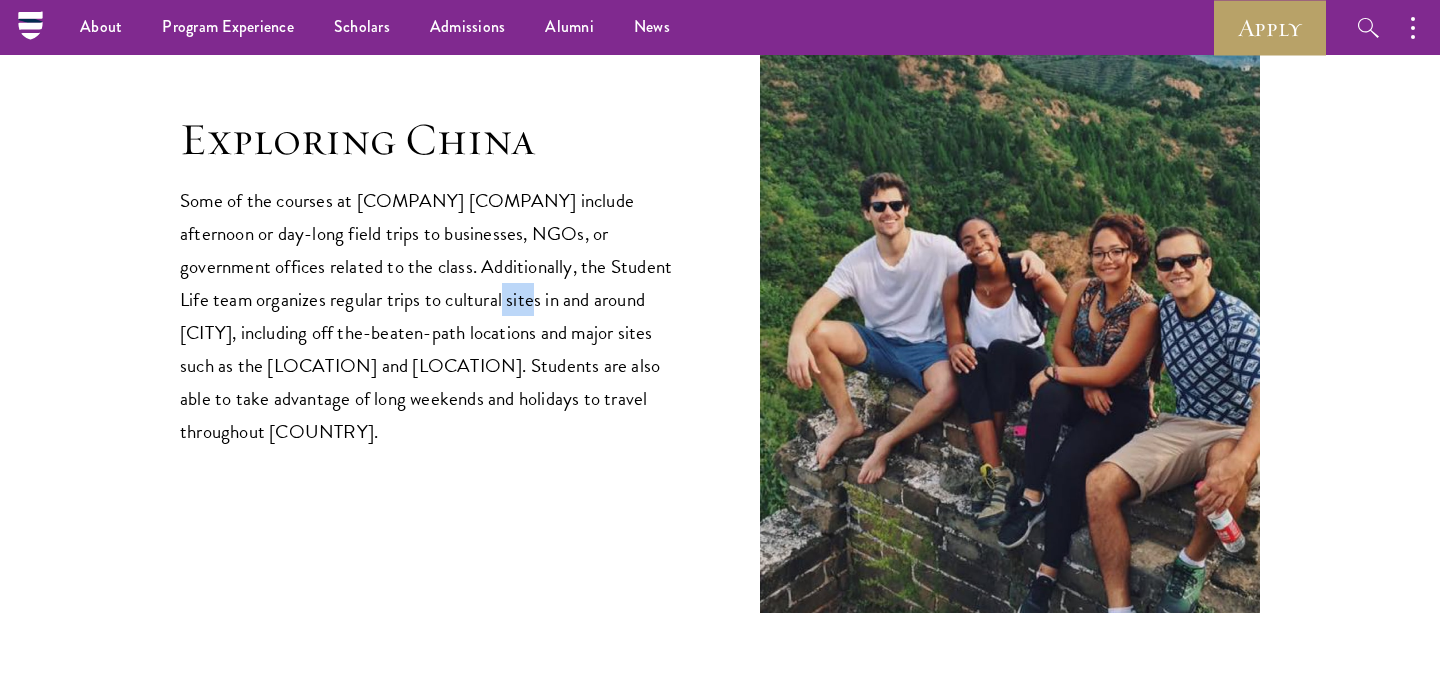 click on "Some of the courses at Schwarzman College include afternoon or day-long field trips to businesses, NGOs, or government offices related to the class. Additionally, the Student Life team organizes regular trips to cultural sites in and around Beijing, including off the-beaten-path locations and major sites such as the Summer Palace and Lama Temple. Students are also able to take advantage of long weekends and holidays to travel throughout China." at bounding box center (430, 316) 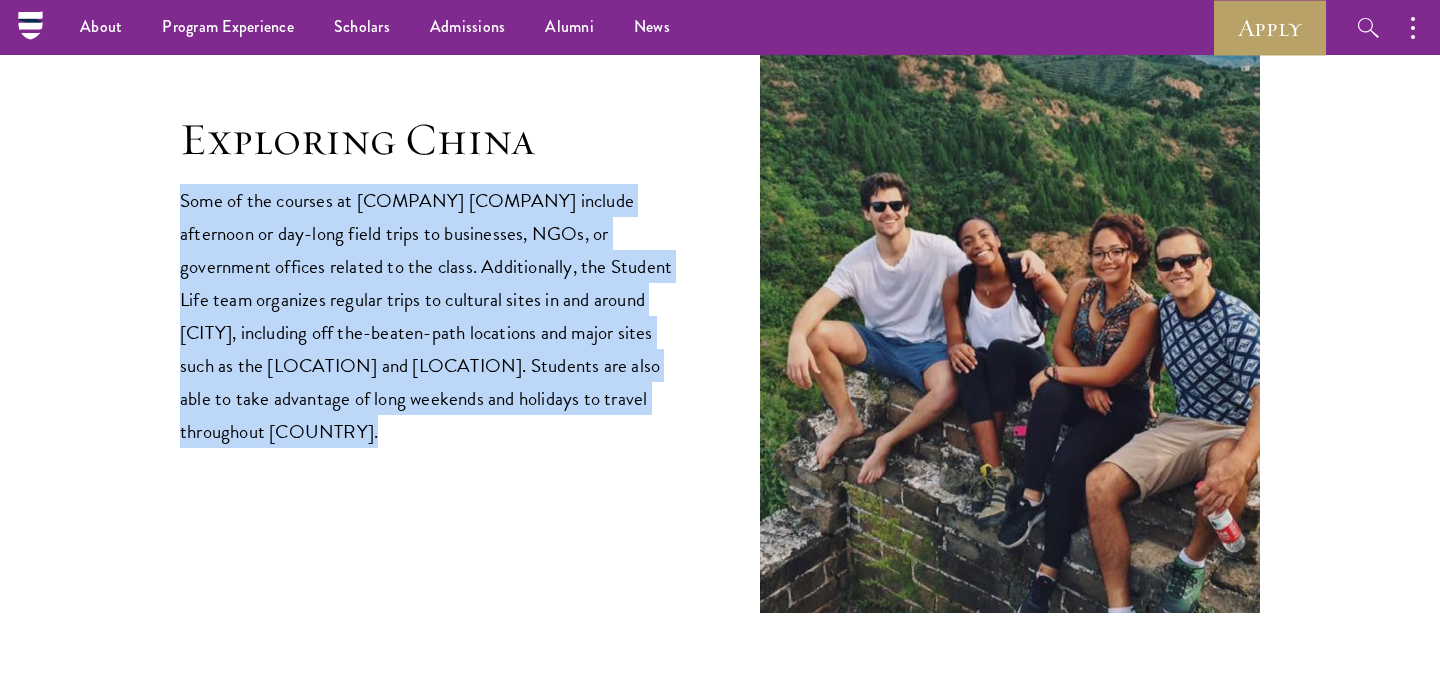 click on "Some of the courses at Schwarzman College include afternoon or day-long field trips to businesses, NGOs, or government offices related to the class. Additionally, the Student Life team organizes regular trips to cultural sites in and around Beijing, including off the-beaten-path locations and major sites such as the Summer Palace and Lama Temple. Students are also able to take advantage of long weekends and holidays to travel throughout China." at bounding box center (430, 316) 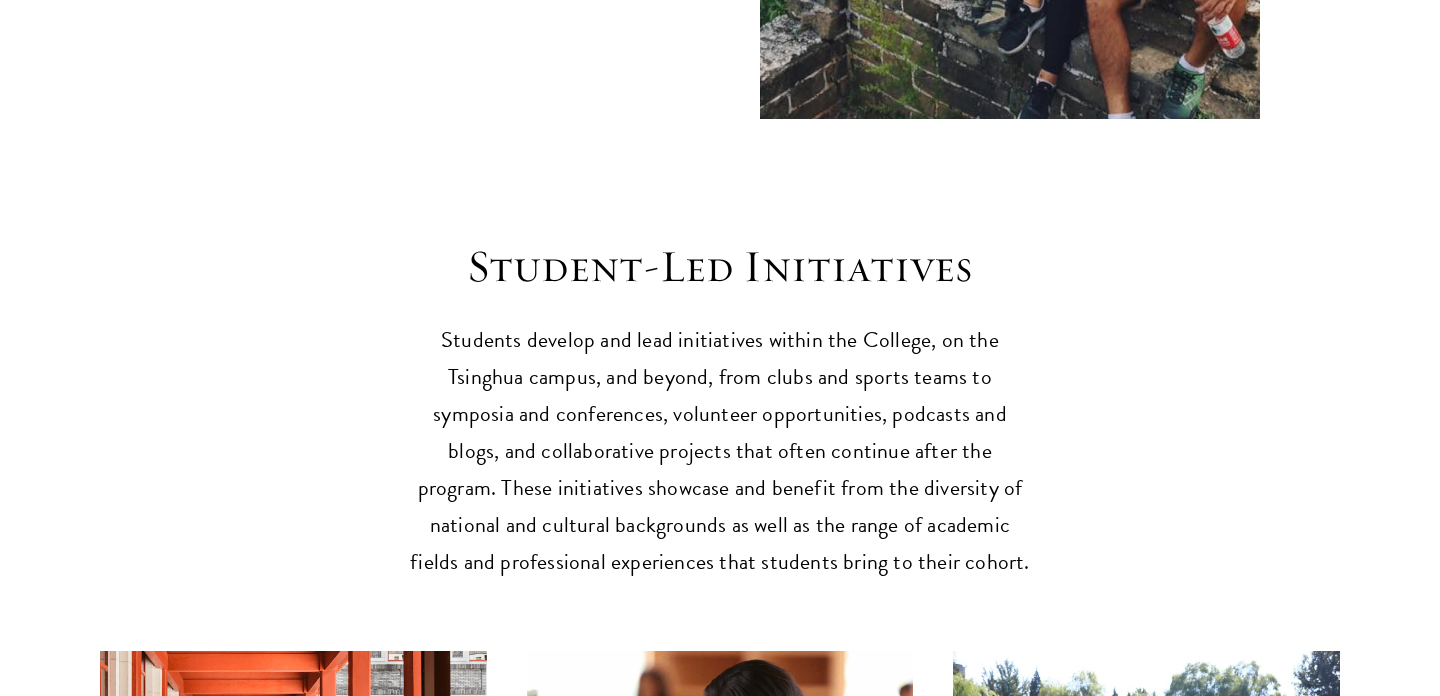 scroll, scrollTop: 4755, scrollLeft: 0, axis: vertical 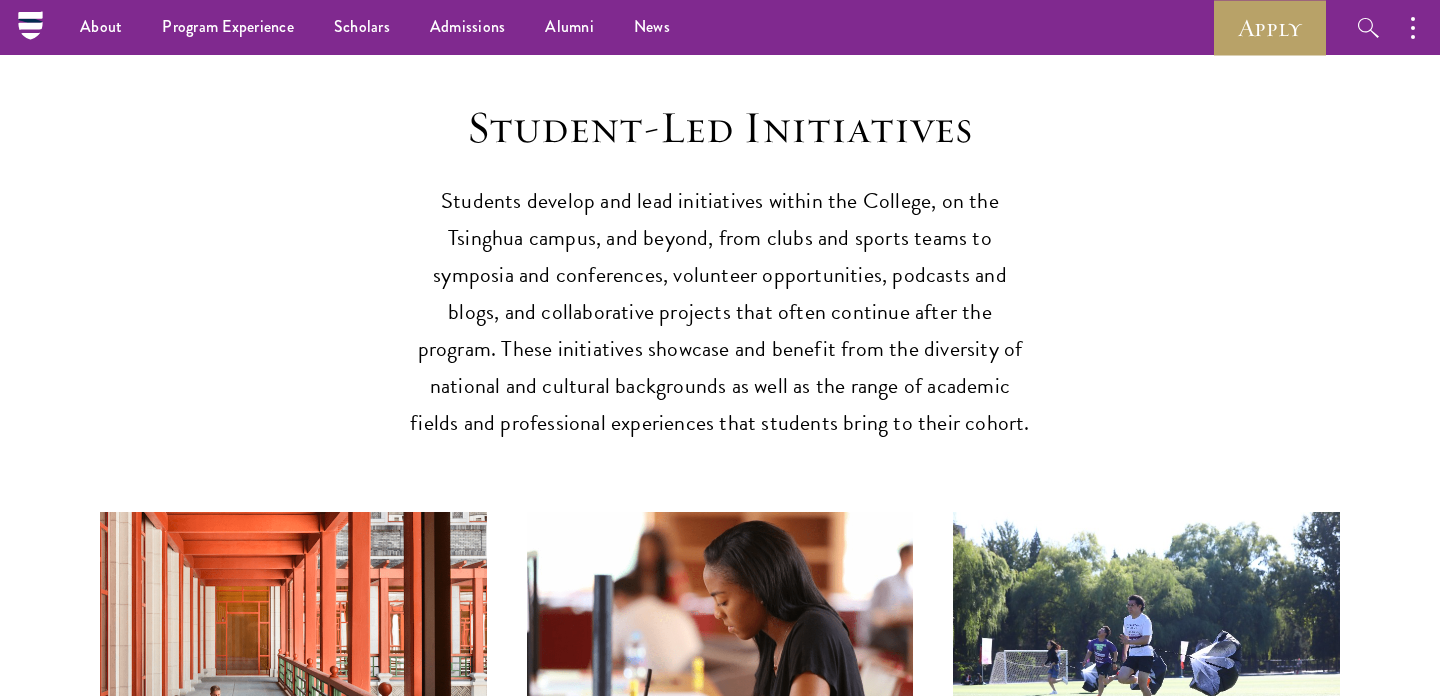 click on "Students develop and lead initiatives within the College, on the Tsinghua campus, and beyond, from clubs and sports teams to symposia and conferences, volunteer opportunities, podcasts and blogs, and collaborative projects that often continue after the program. These initiatives showcase and benefit from the diversity of national and cultural backgrounds as well as the range of academic fields and professional experiences that students bring to their cohort." at bounding box center (720, 312) 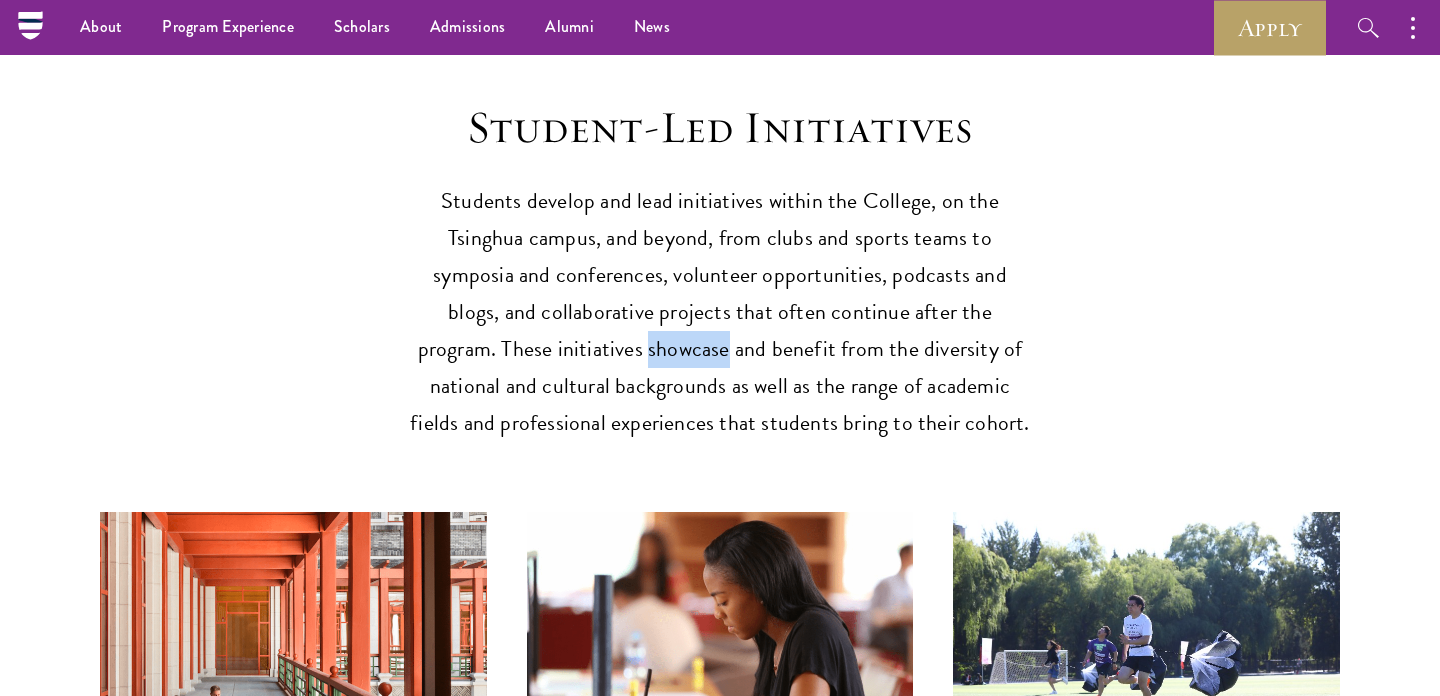 click on "Students develop and lead initiatives within the College, on the Tsinghua campus, and beyond, from clubs and sports teams to symposia and conferences, volunteer opportunities, podcasts and blogs, and collaborative projects that often continue after the program. These initiatives showcase and benefit from the diversity of national and cultural backgrounds as well as the range of academic fields and professional experiences that students bring to their cohort." at bounding box center (720, 312) 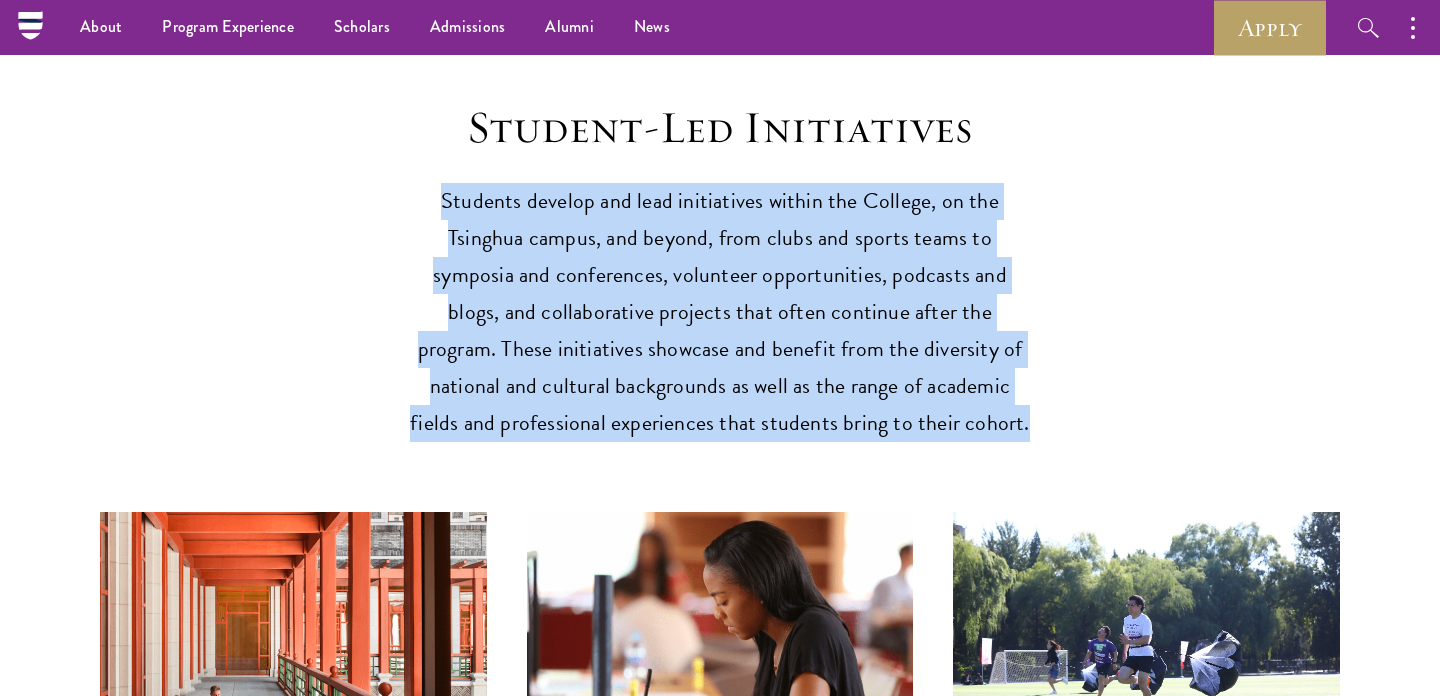 click on "Students develop and lead initiatives within the College, on the Tsinghua campus, and beyond, from clubs and sports teams to symposia and conferences, volunteer opportunities, podcasts and blogs, and collaborative projects that often continue after the program. These initiatives showcase and benefit from the diversity of national and cultural backgrounds as well as the range of academic fields and professional experiences that students bring to their cohort." at bounding box center (720, 312) 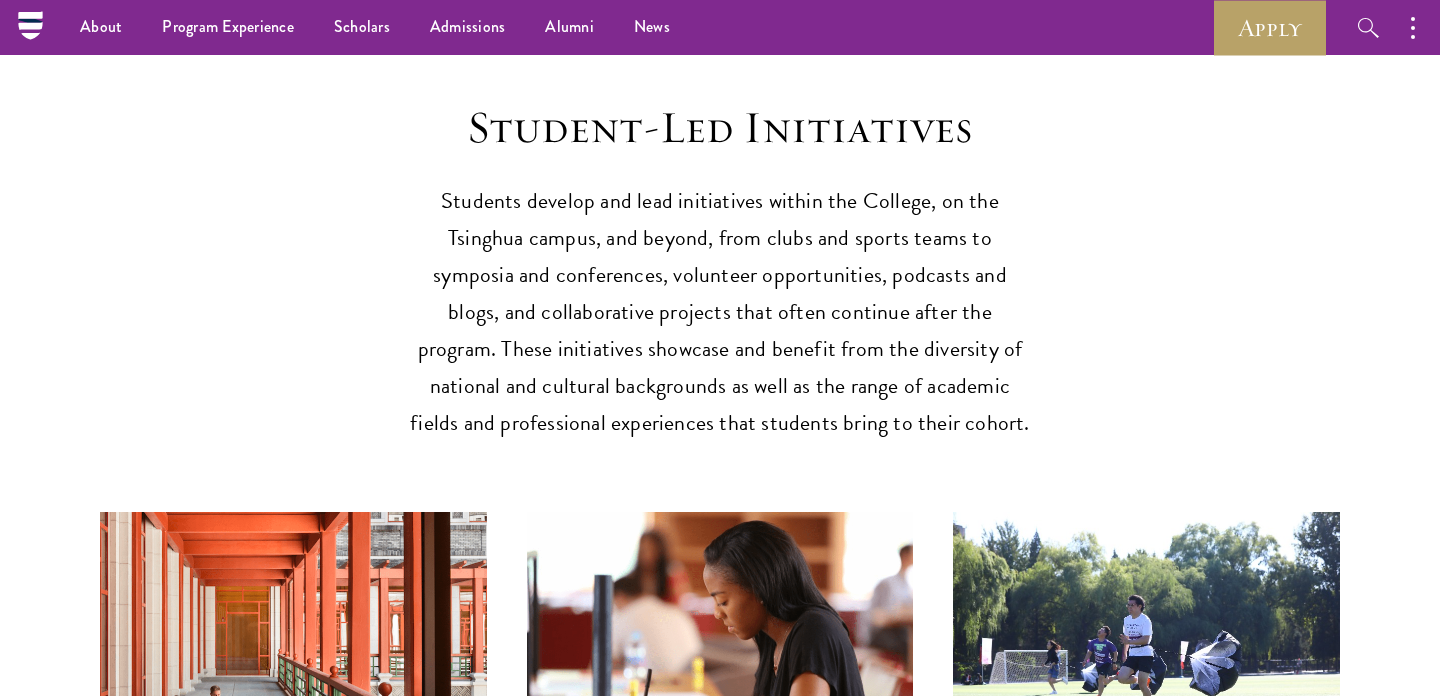 click on "Students develop and lead initiatives within the College, on the Tsinghua campus, and beyond, from clubs and sports teams to symposia and conferences, volunteer opportunities, podcasts and blogs, and collaborative projects that often continue after the program. These initiatives showcase and benefit from the diversity of national and cultural backgrounds as well as the range of academic fields and professional experiences that students bring to their cohort." at bounding box center (720, 312) 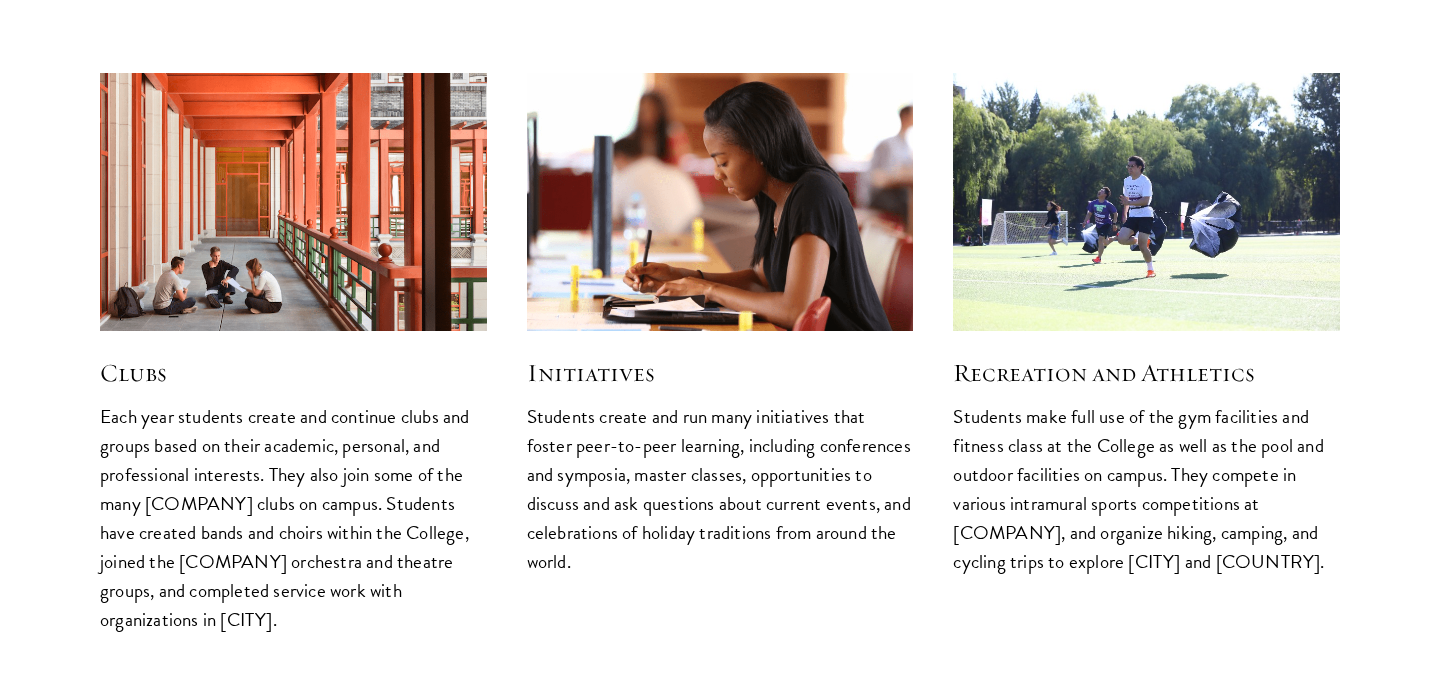 scroll, scrollTop: 5195, scrollLeft: 0, axis: vertical 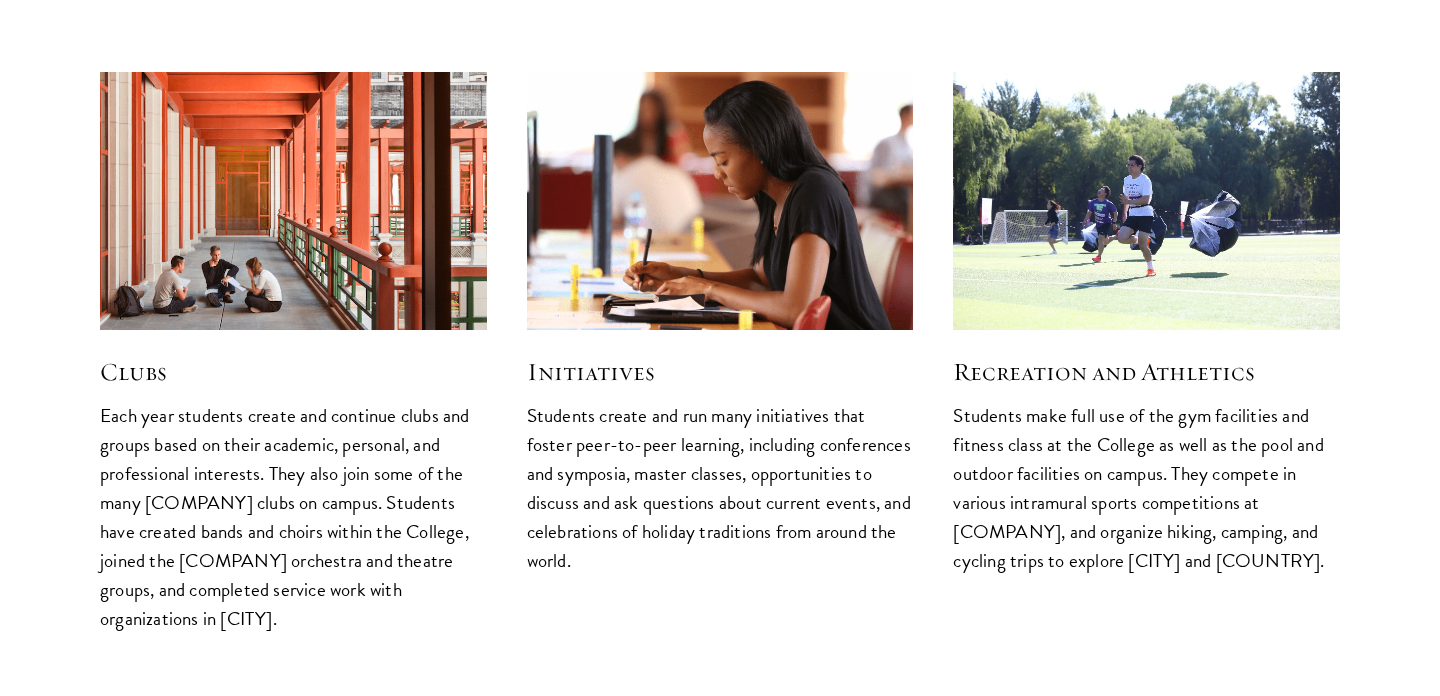 click on "Students create and run many initiatives that foster peer-to-peer learning, including conferences and symposia, master classes, opportunities to discuss and ask questions about current events, and celebrations of holiday traditions from around the world." at bounding box center (720, 488) 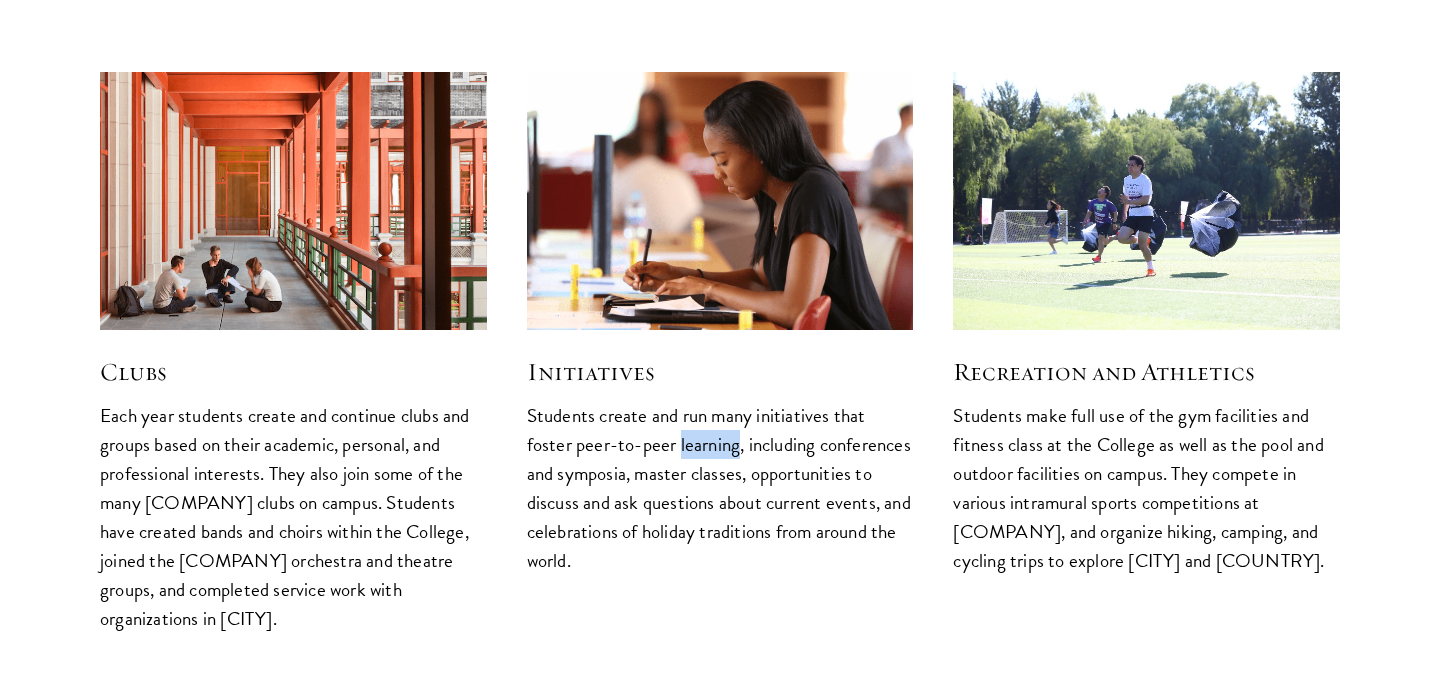 click on "Students create and run many initiatives that foster peer-to-peer learning, including conferences and symposia, master classes, opportunities to discuss and ask questions about current events, and celebrations of holiday traditions from around the world." at bounding box center (720, 488) 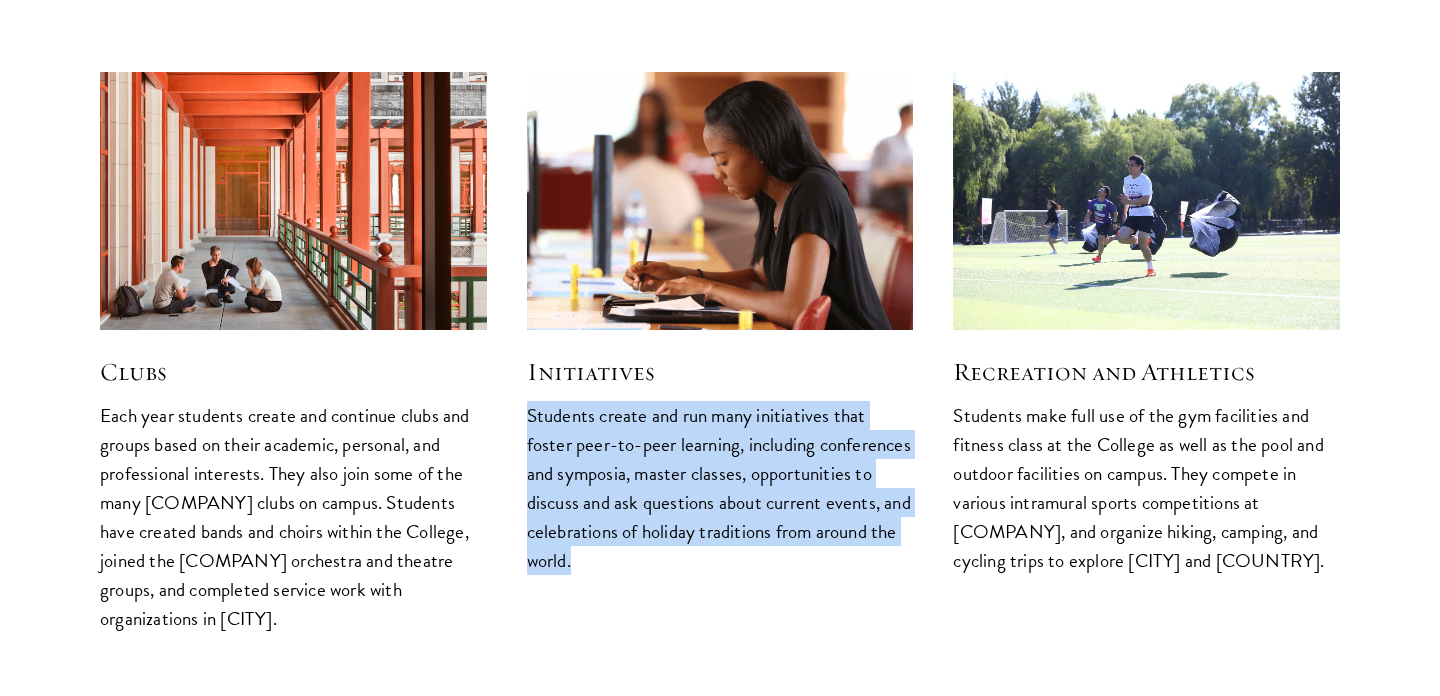 click on "Students create and run many initiatives that foster peer-to-peer learning, including conferences and symposia, master classes, opportunities to discuss and ask questions about current events, and celebrations of holiday traditions from around the world." at bounding box center (720, 488) 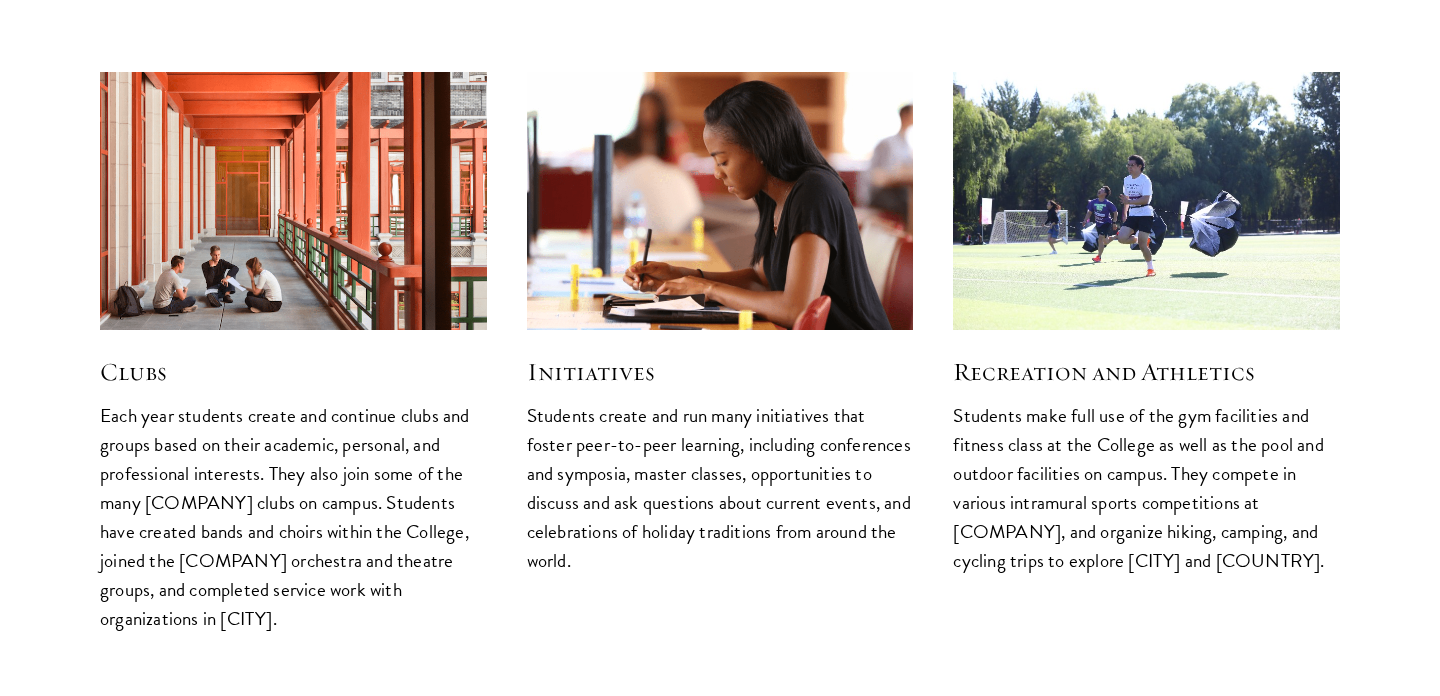 click on "Students create and run many initiatives that foster peer-to-peer learning, including conferences and symposia, master classes, opportunities to discuss and ask questions about current events, and celebrations of holiday traditions from around the world." at bounding box center [720, 488] 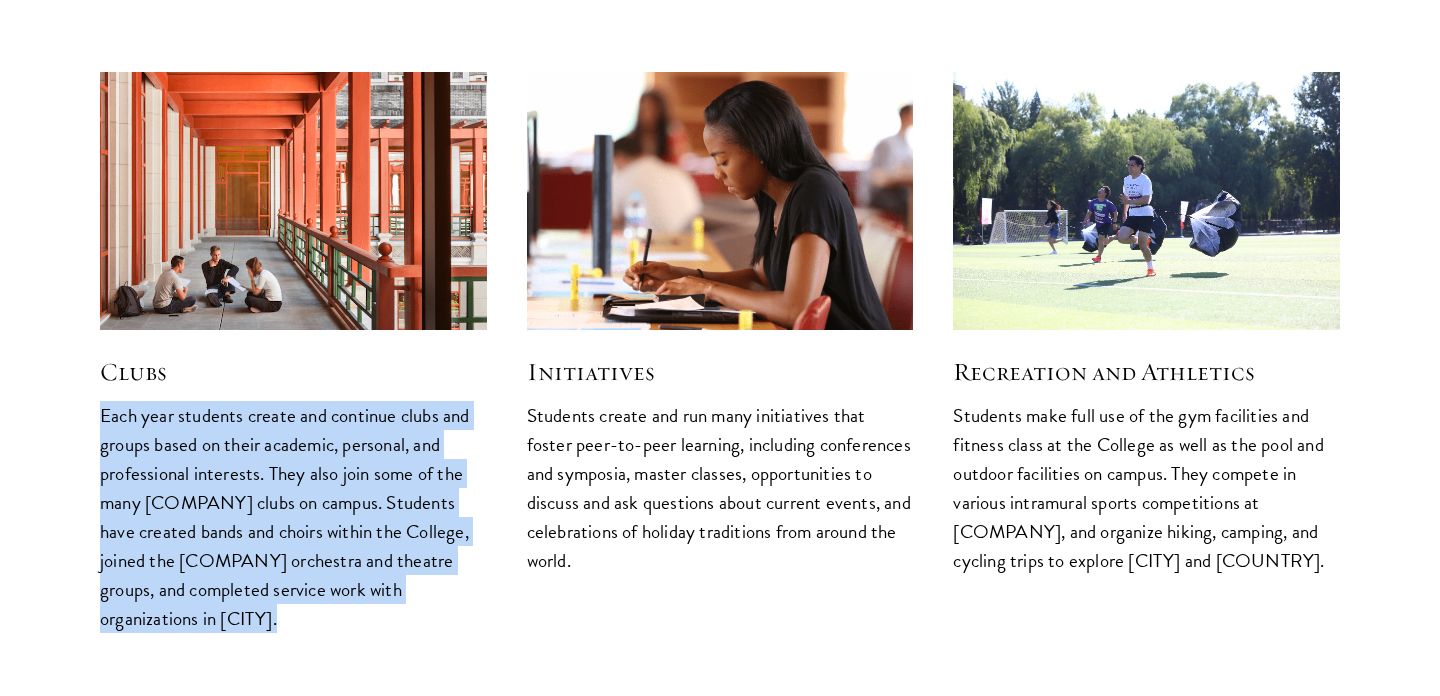 click on "Each year students create and continue clubs and groups based on their academic, personal, and professional interests. They also join some of the many Tsinghua clubs on campus. Students have created bands and choirs within the College, joined the Tsinghua orchestra and theatre groups, and completed service work with organizations in Beijing." at bounding box center [293, 517] 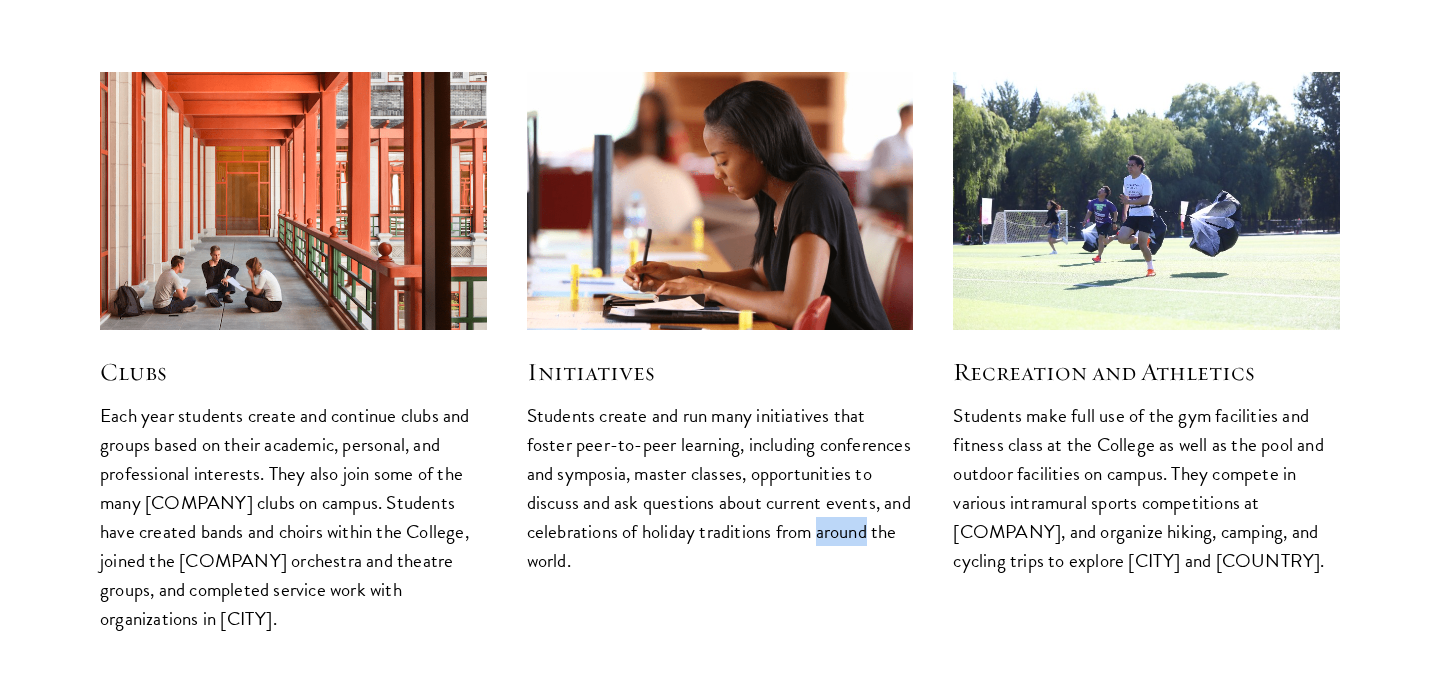 click on "Students create and run many initiatives that foster peer-to-peer learning, including conferences and symposia, master classes, opportunities to discuss and ask questions about current events, and celebrations of holiday traditions from around the world." at bounding box center [720, 488] 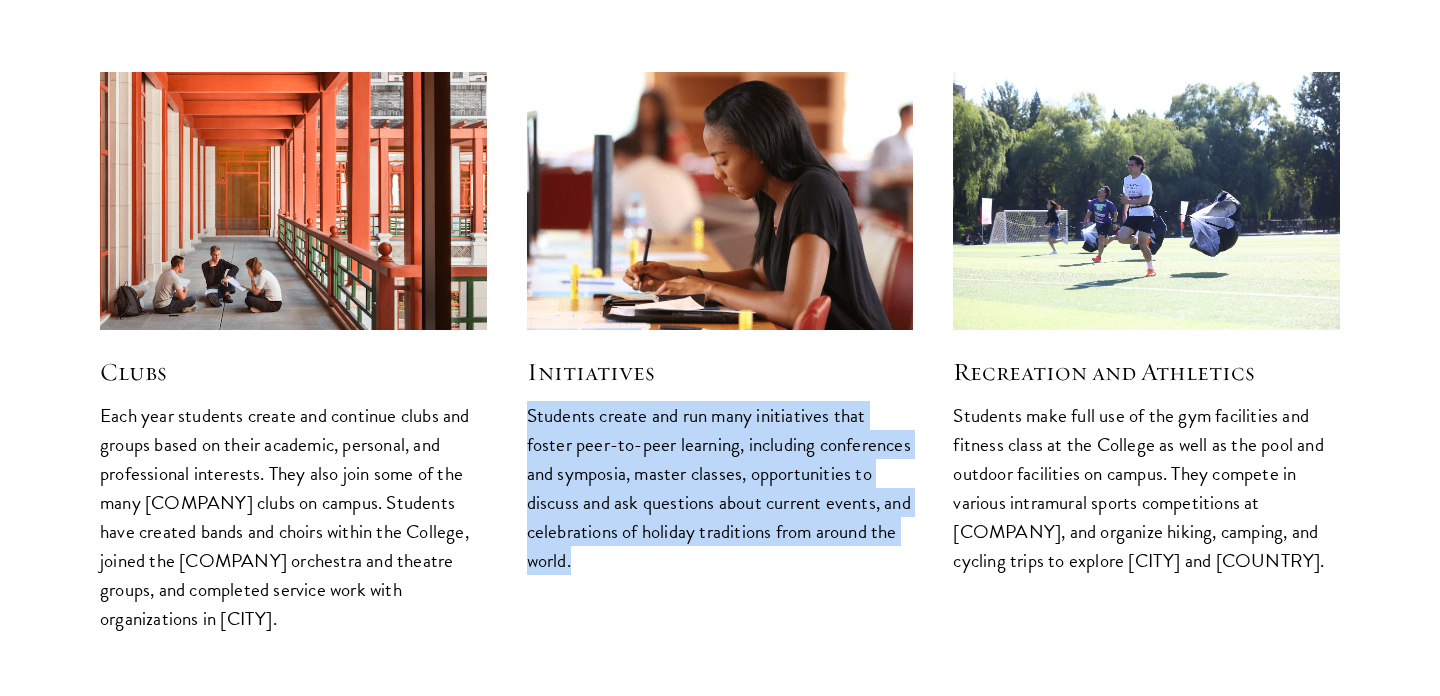 click on "Students create and run many initiatives that foster peer-to-peer learning, including conferences and symposia, master classes, opportunities to discuss and ask questions about current events, and celebrations of holiday traditions from around the world." at bounding box center [720, 488] 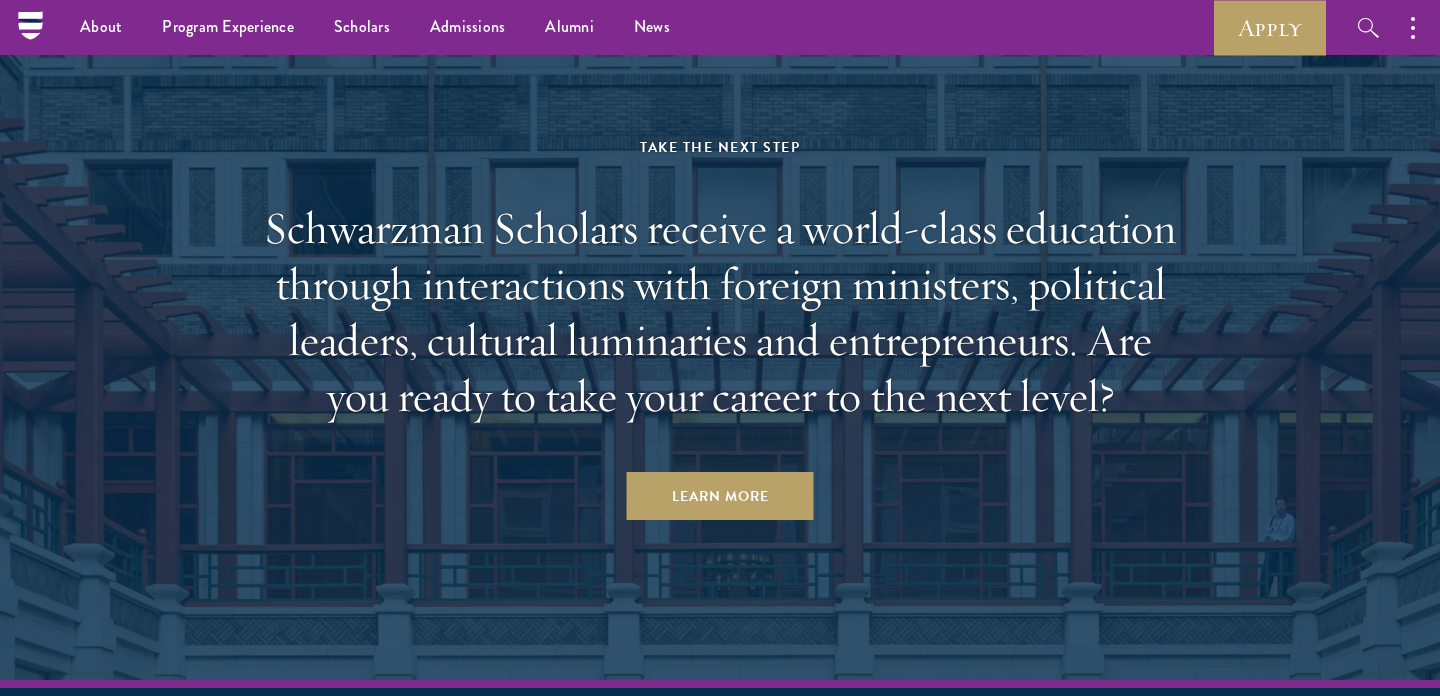 scroll, scrollTop: 7219, scrollLeft: 0, axis: vertical 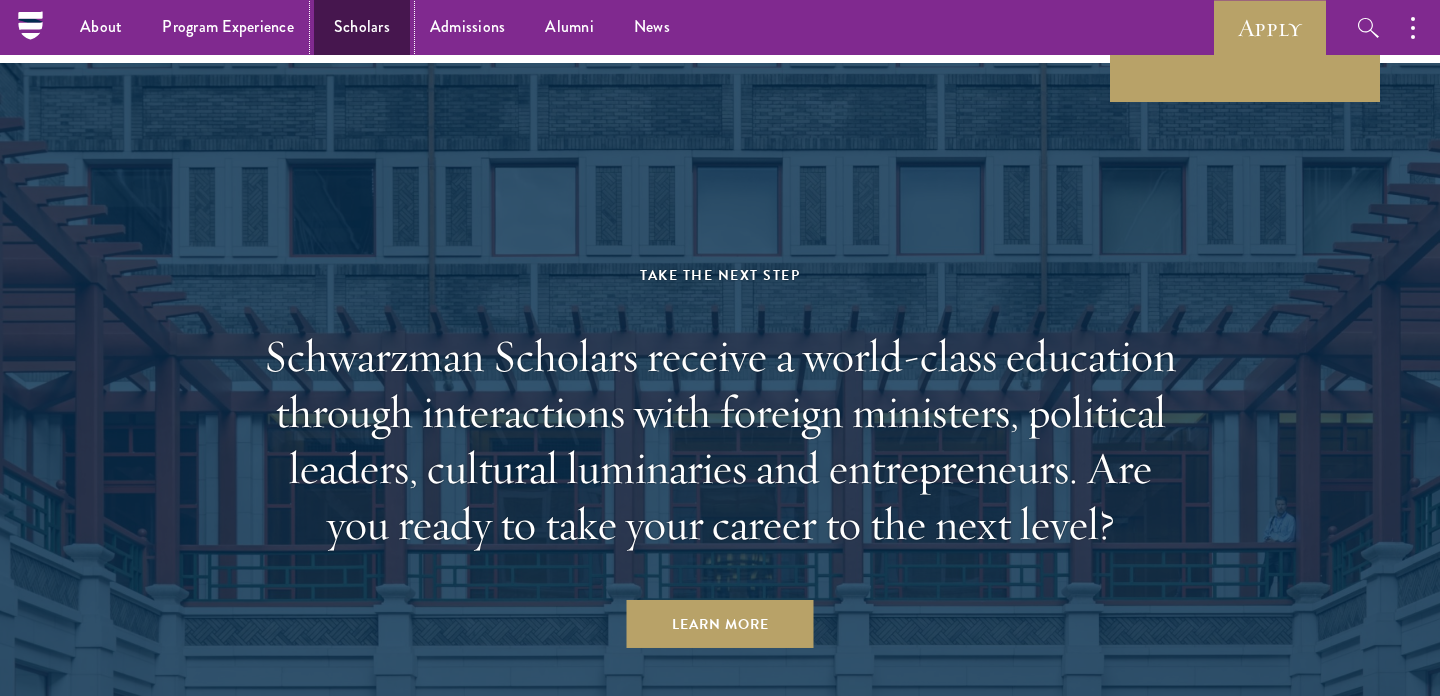 click on "Scholars" at bounding box center (362, 27) 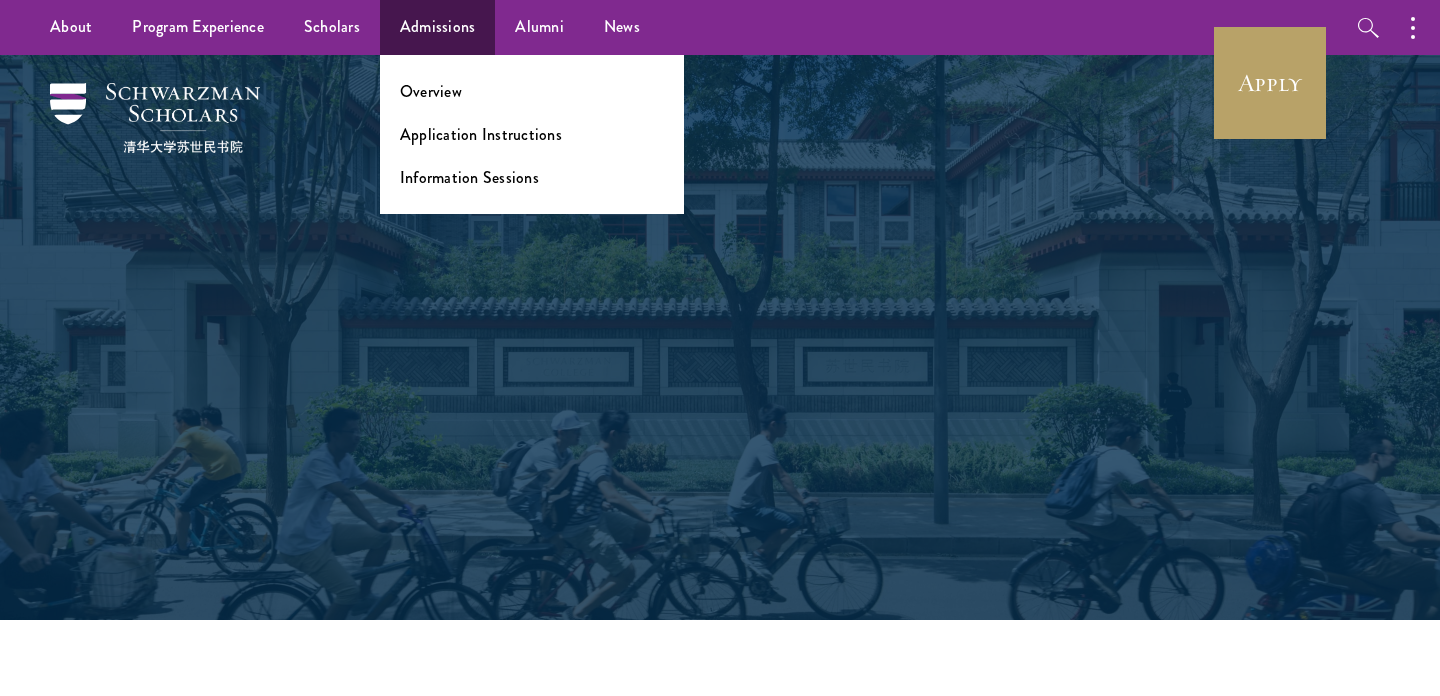 scroll, scrollTop: 0, scrollLeft: 0, axis: both 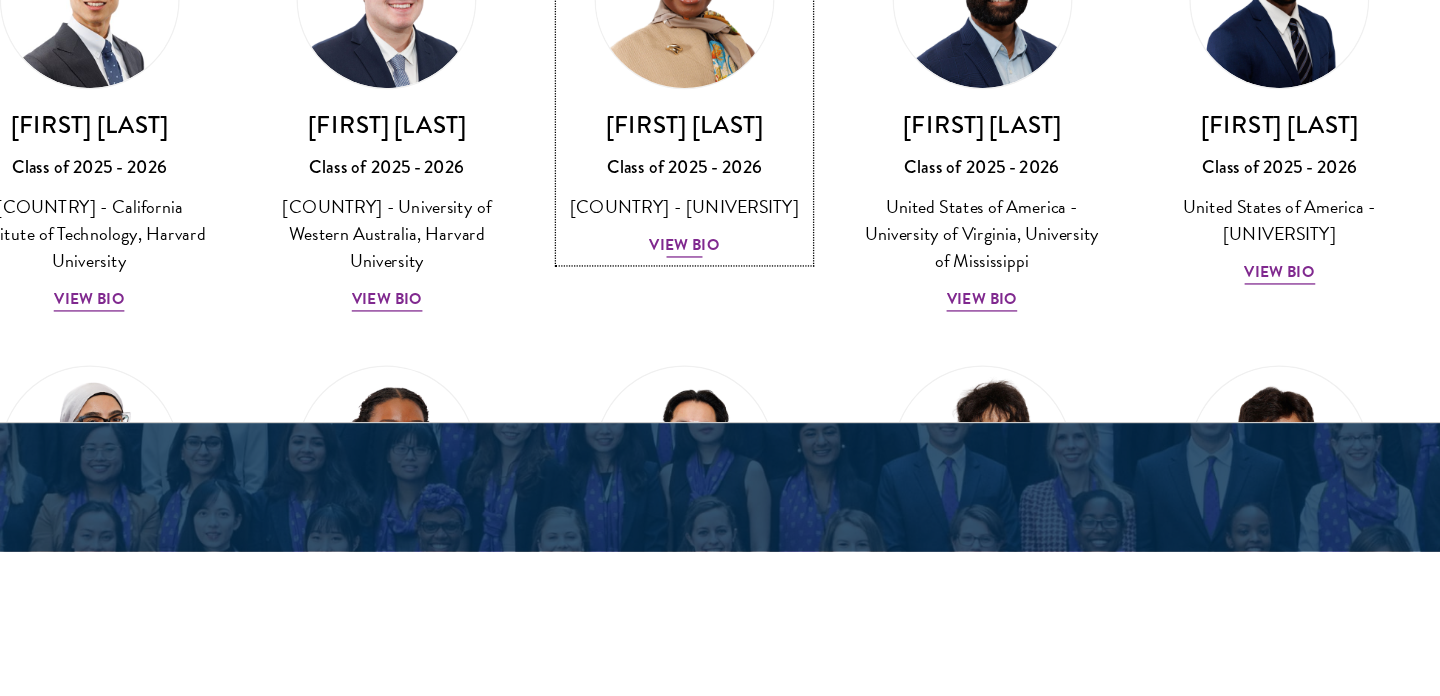 click at bounding box center [720, 153] 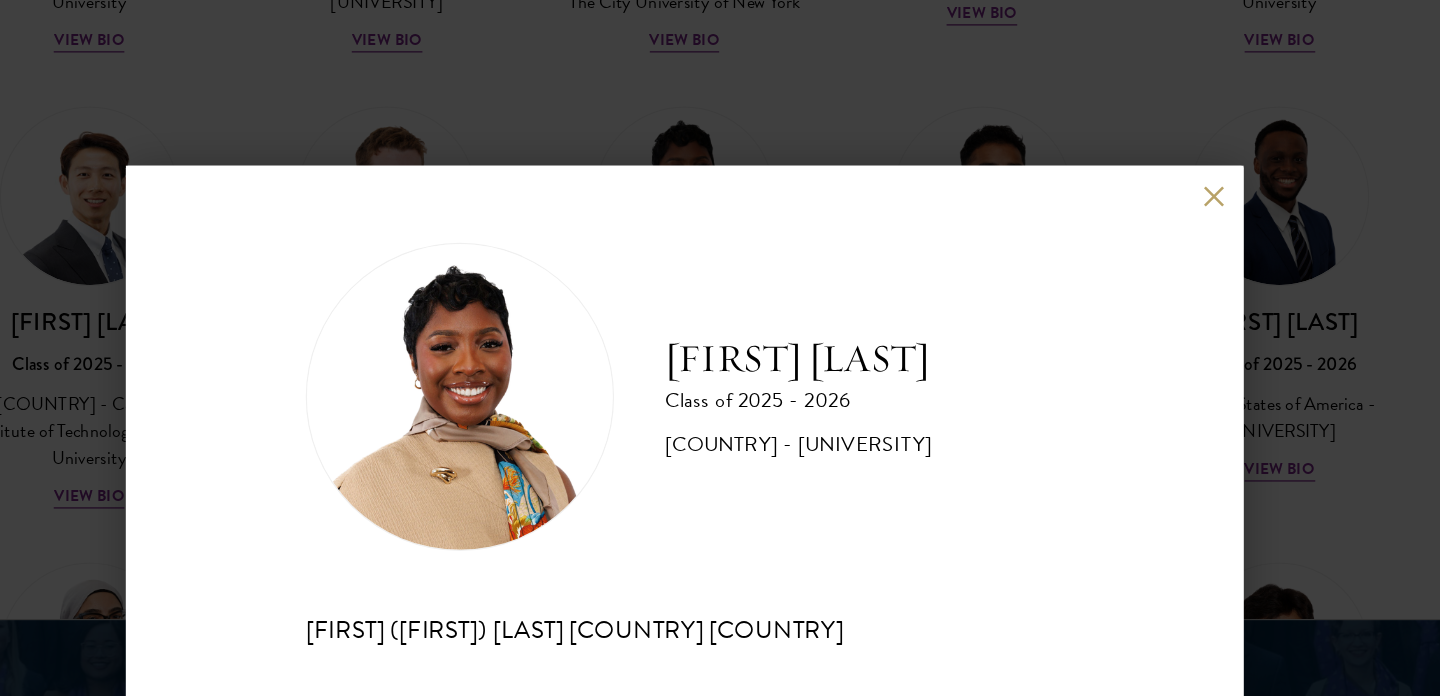 scroll, scrollTop: 39, scrollLeft: 0, axis: vertical 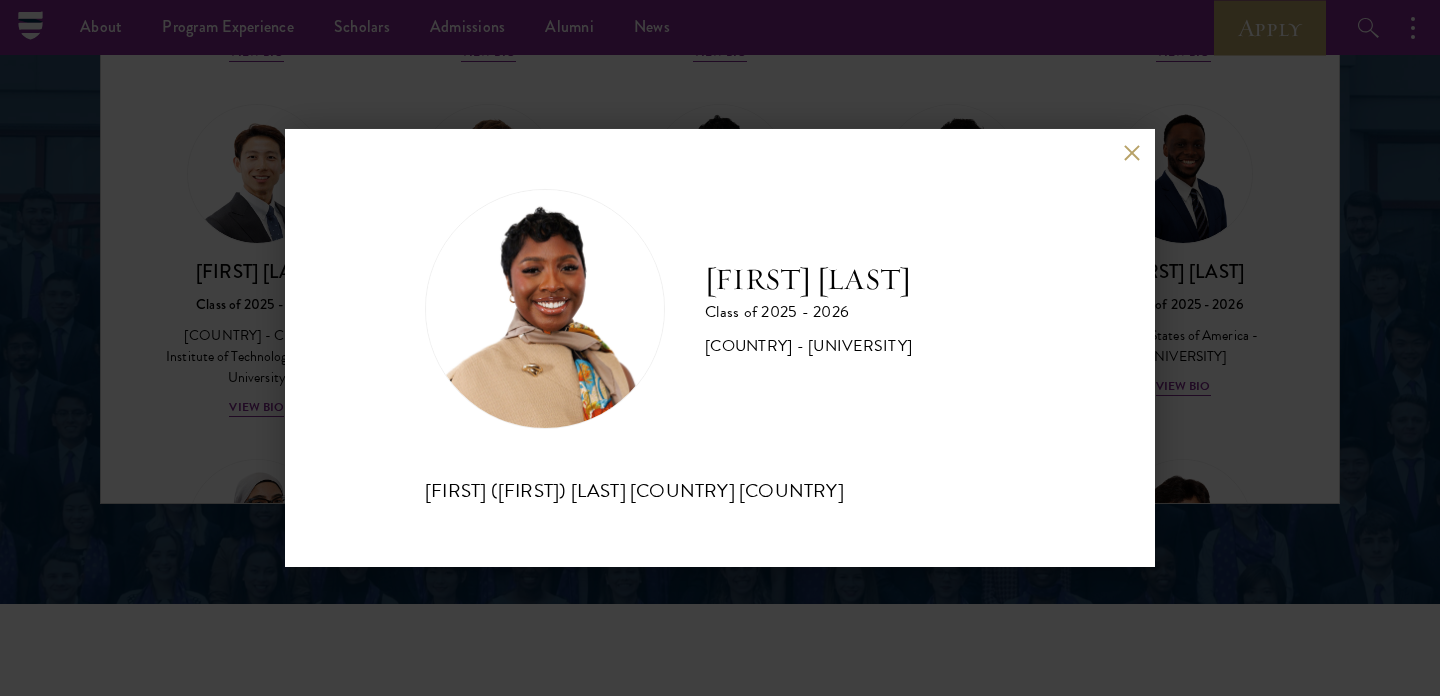 click on "[FIRST] ([FIRST]) [LAST] [COUNTRY] [COUNTRY]" at bounding box center (720, 490) 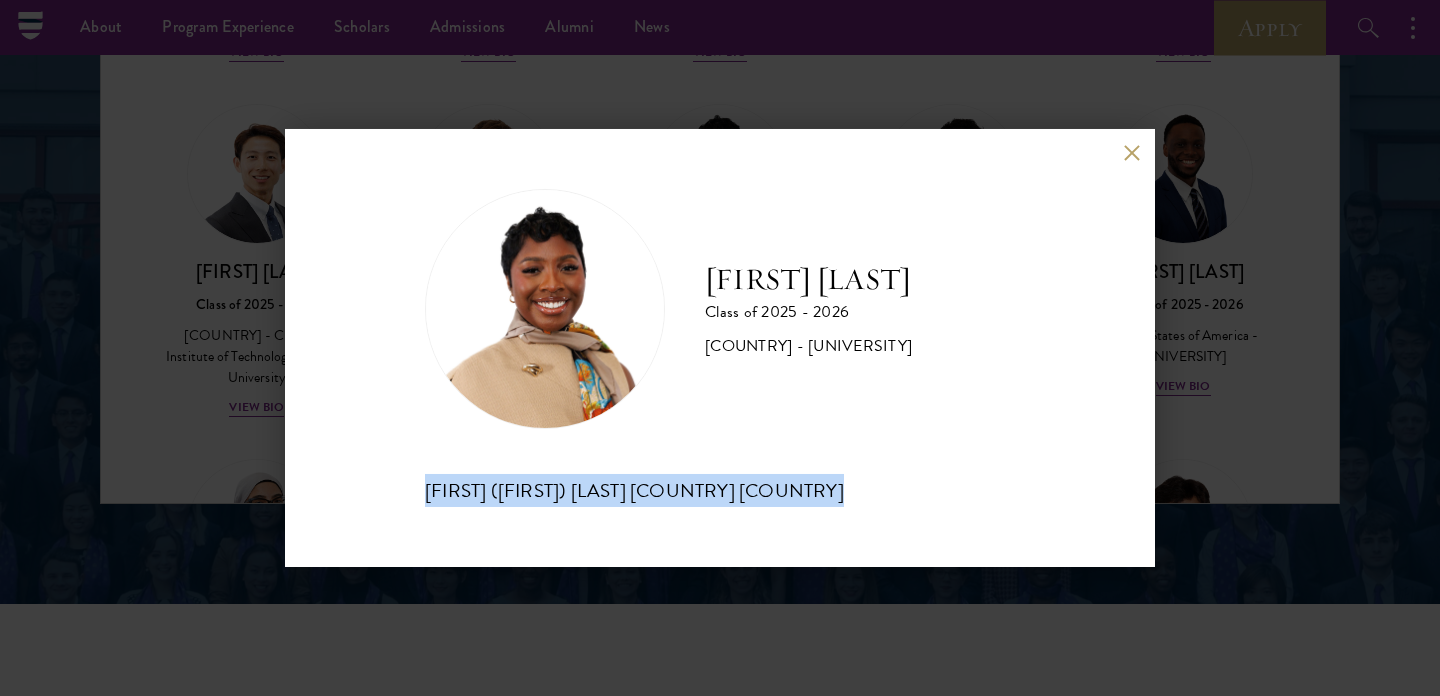 click on "[FIRST] ([FIRST]) [LAST] [COUNTRY] [COUNTRY]" at bounding box center (720, 490) 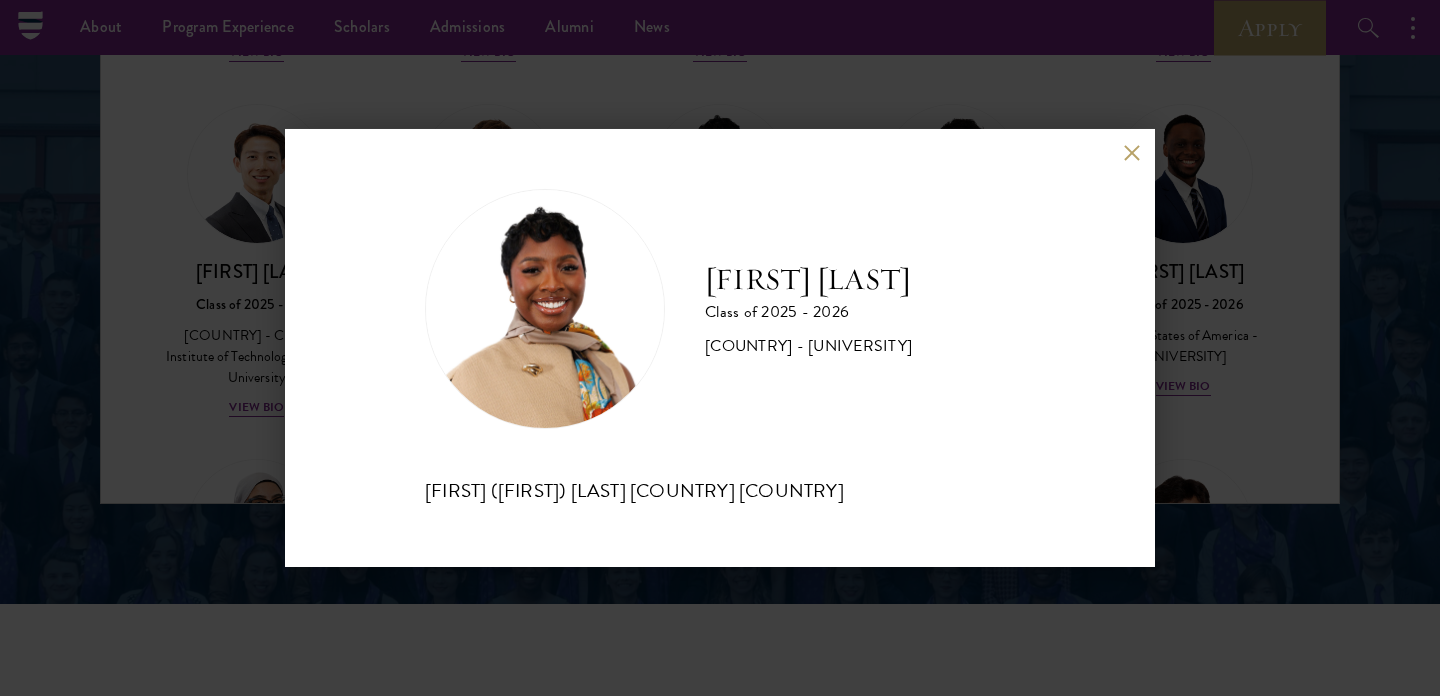 drag, startPoint x: 702, startPoint y: 393, endPoint x: 877, endPoint y: 512, distance: 211.62703 